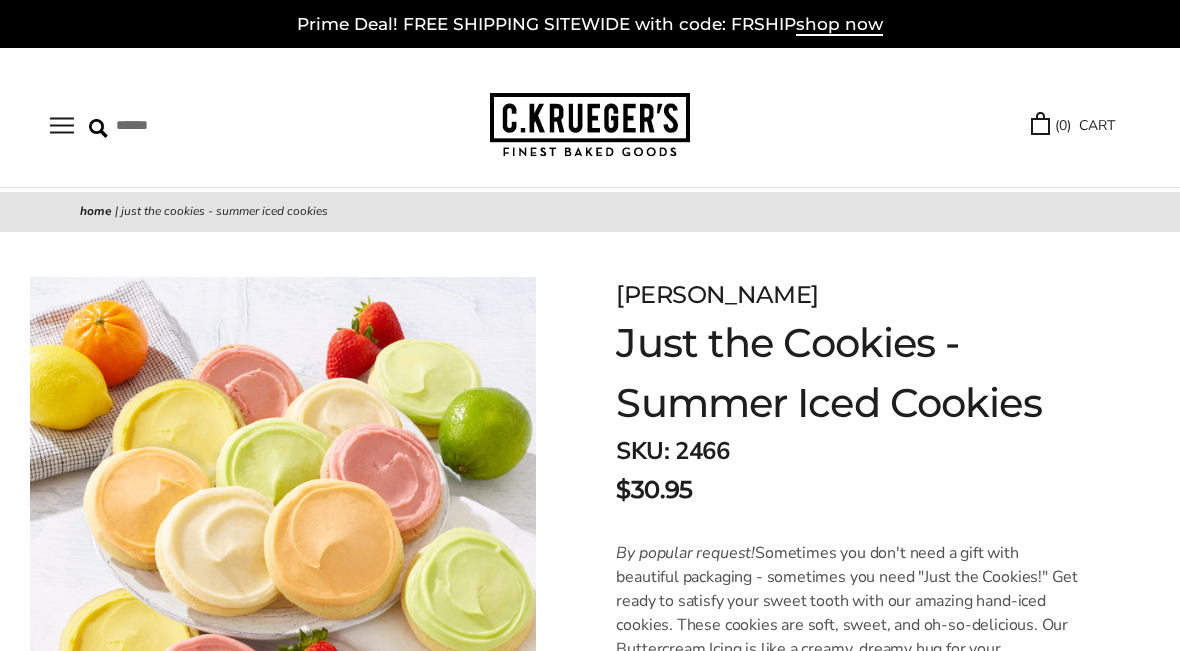 scroll, scrollTop: 0, scrollLeft: 0, axis: both 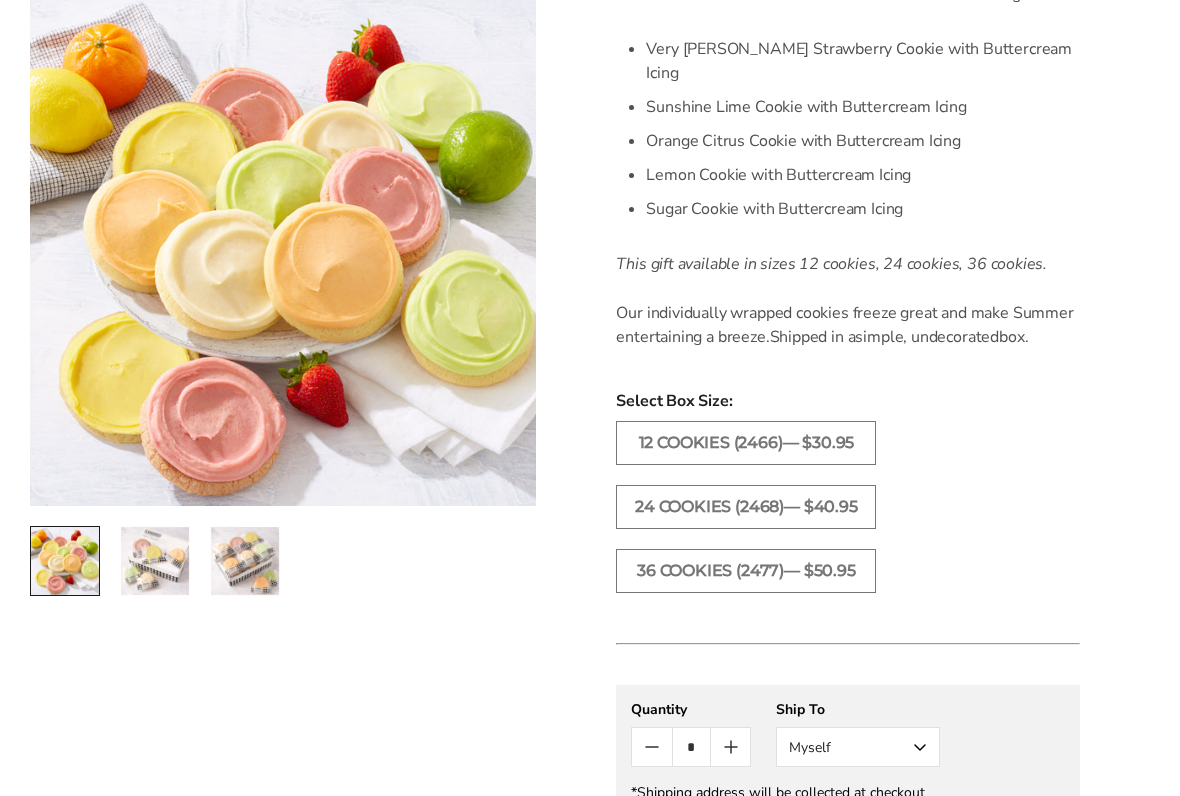 click on "12 COOKIES (2466)— $30.95" at bounding box center [746, 443] 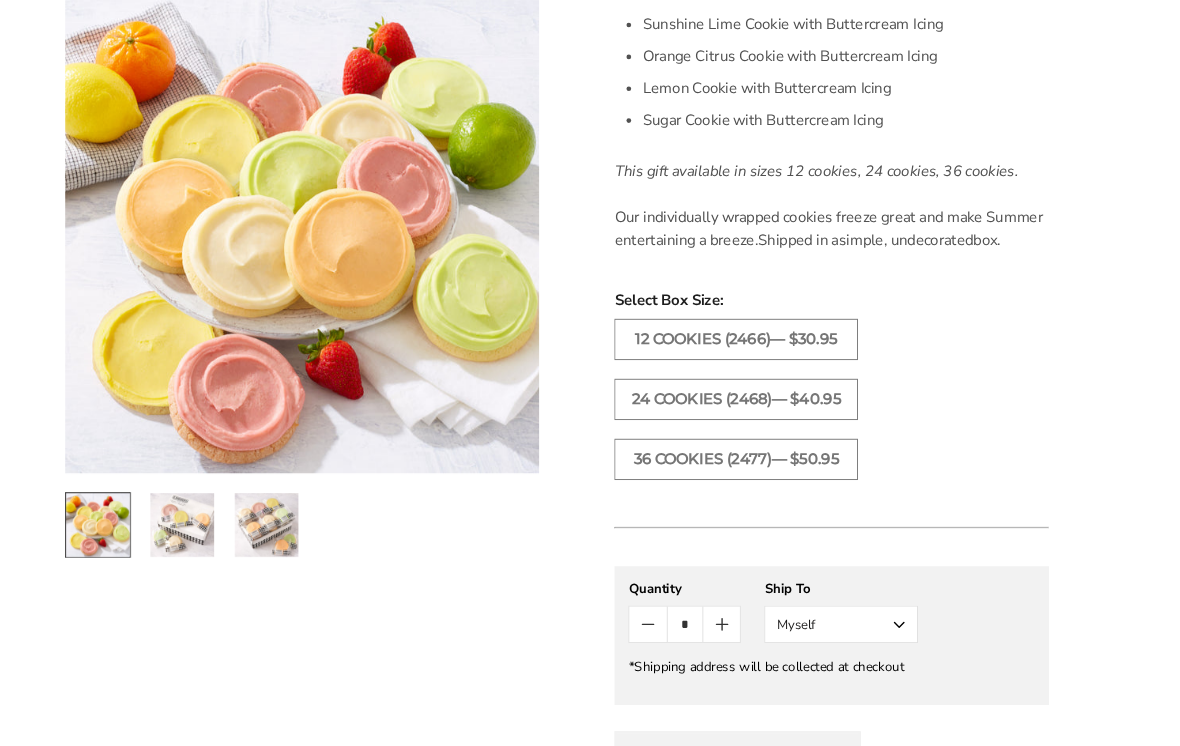 scroll, scrollTop: 858, scrollLeft: 0, axis: vertical 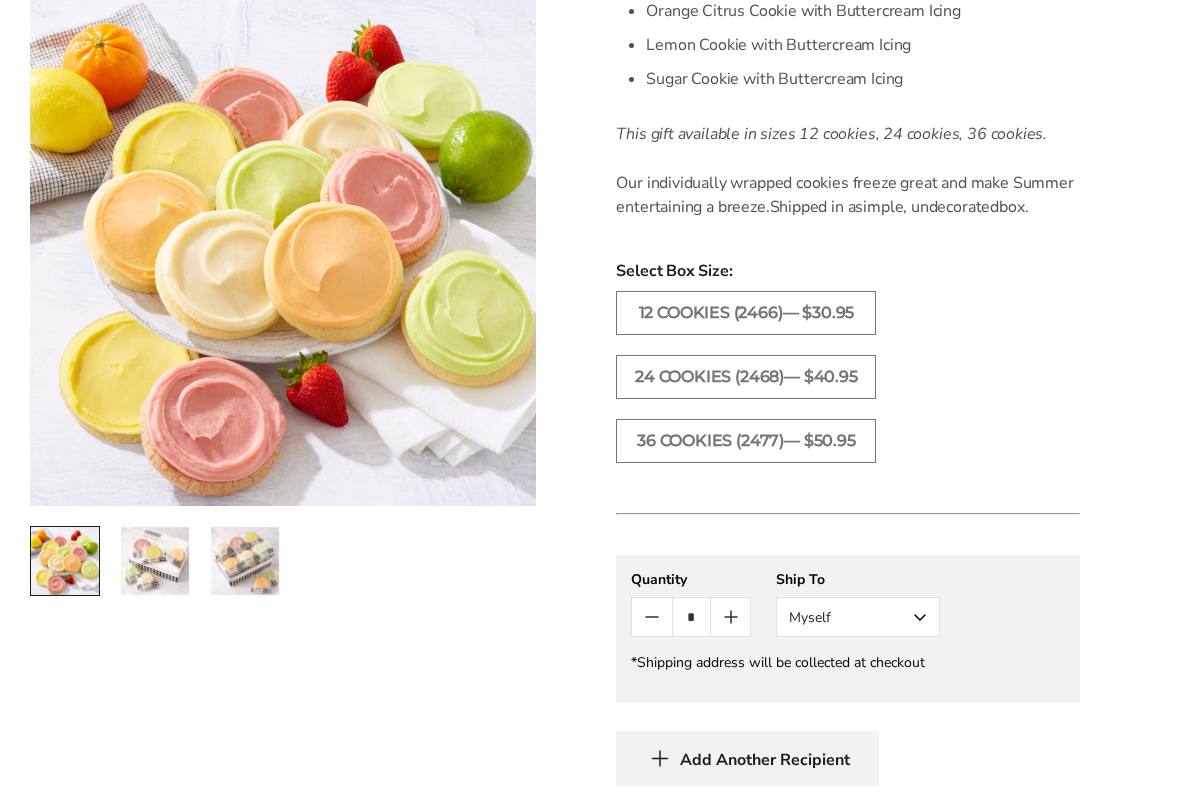 click on "Myself" at bounding box center [858, 617] 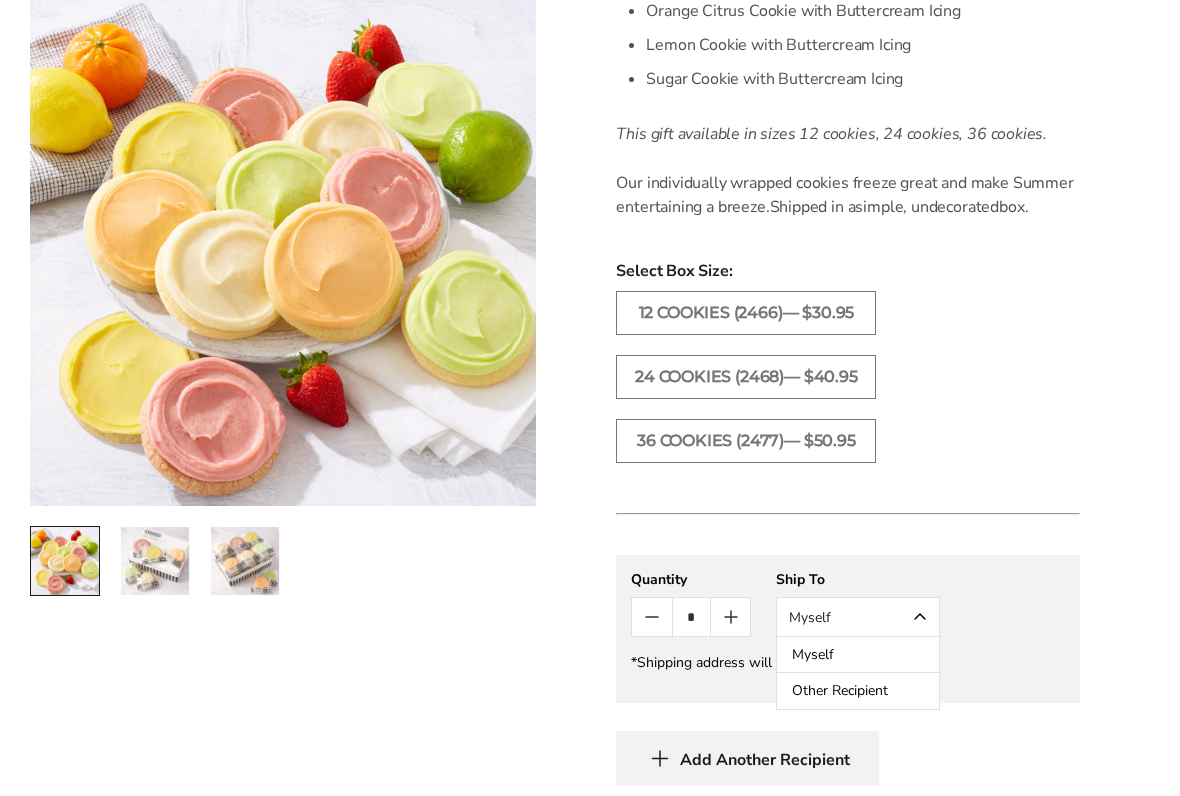 click on "Other Recipient" at bounding box center [858, 691] 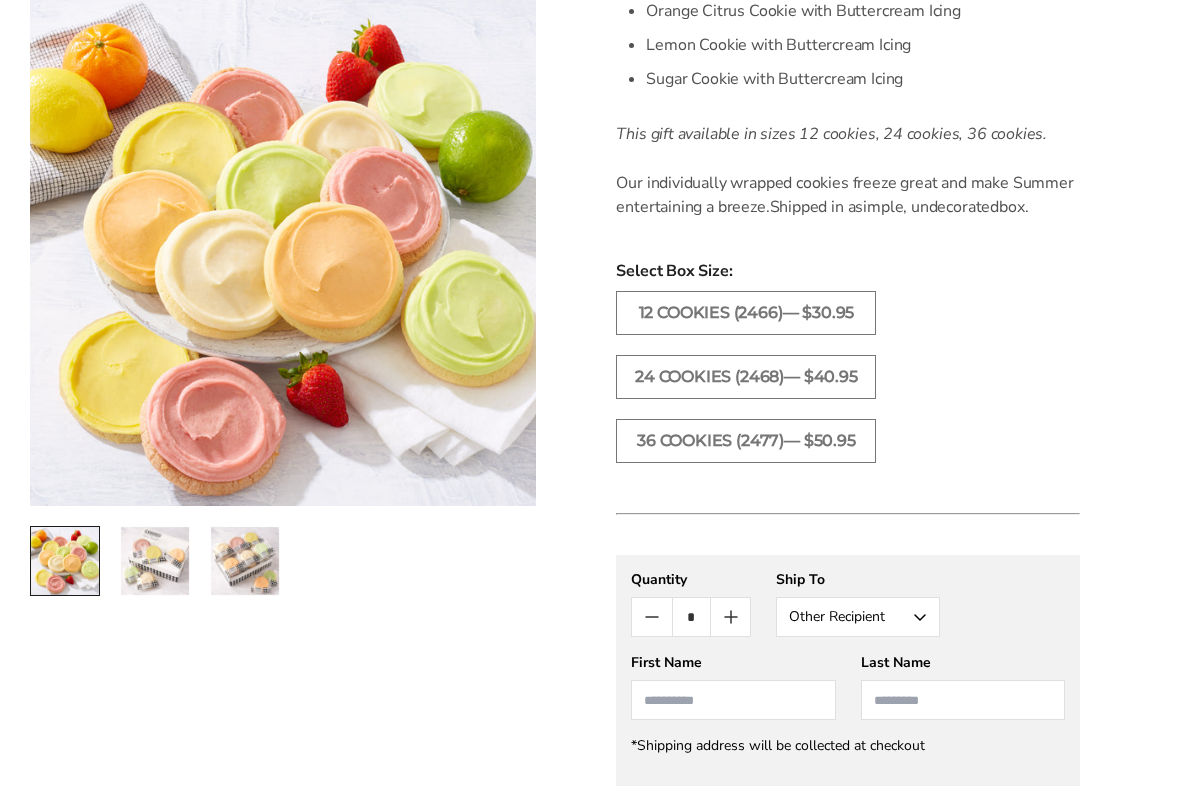 click at bounding box center [733, 700] 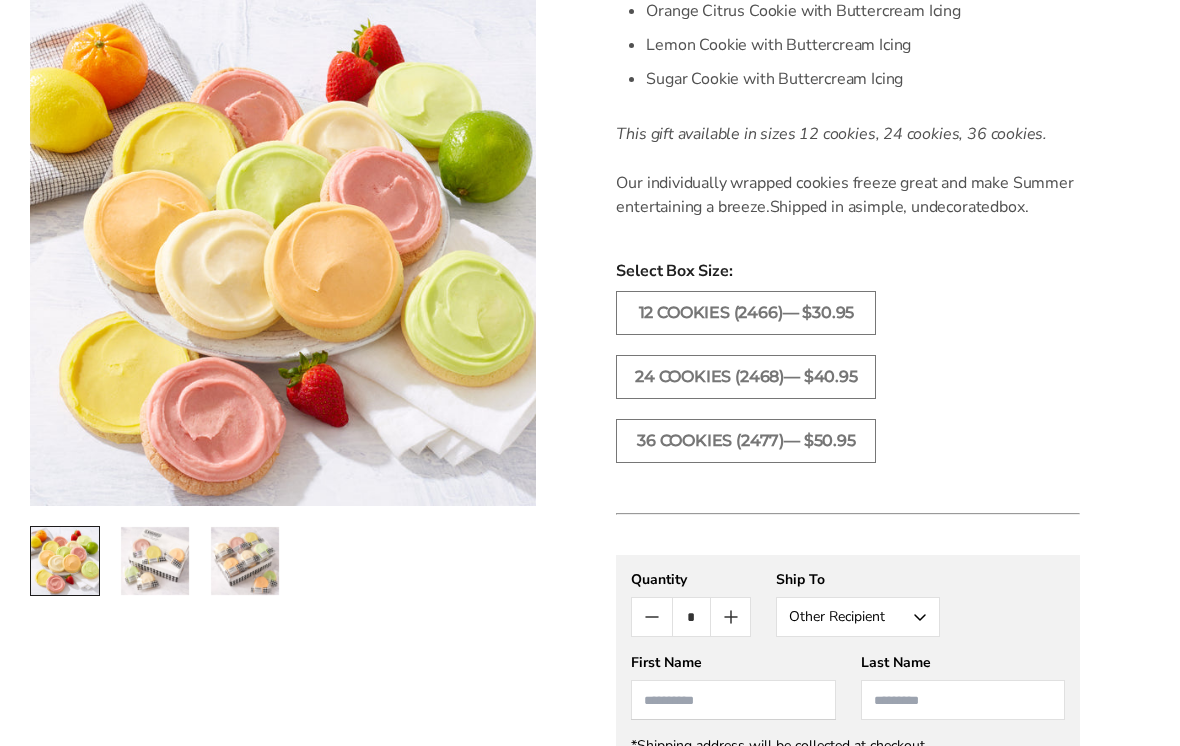 scroll, scrollTop: 978, scrollLeft: 0, axis: vertical 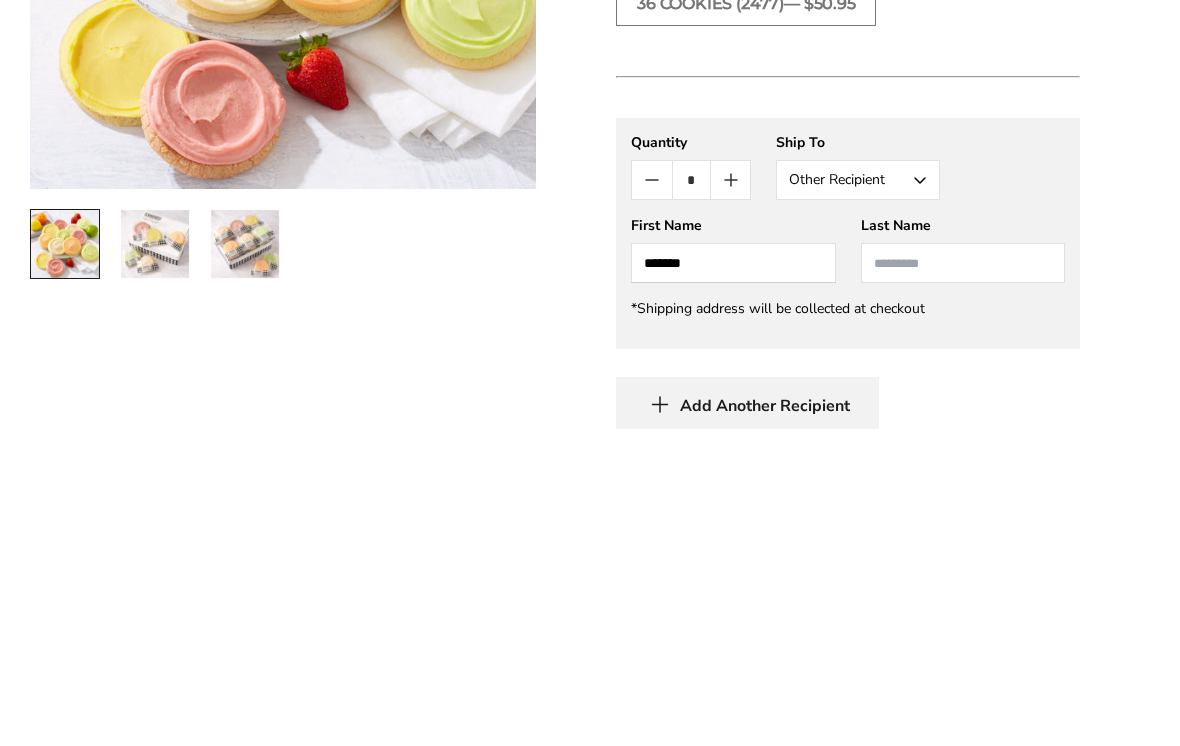 type on "*******" 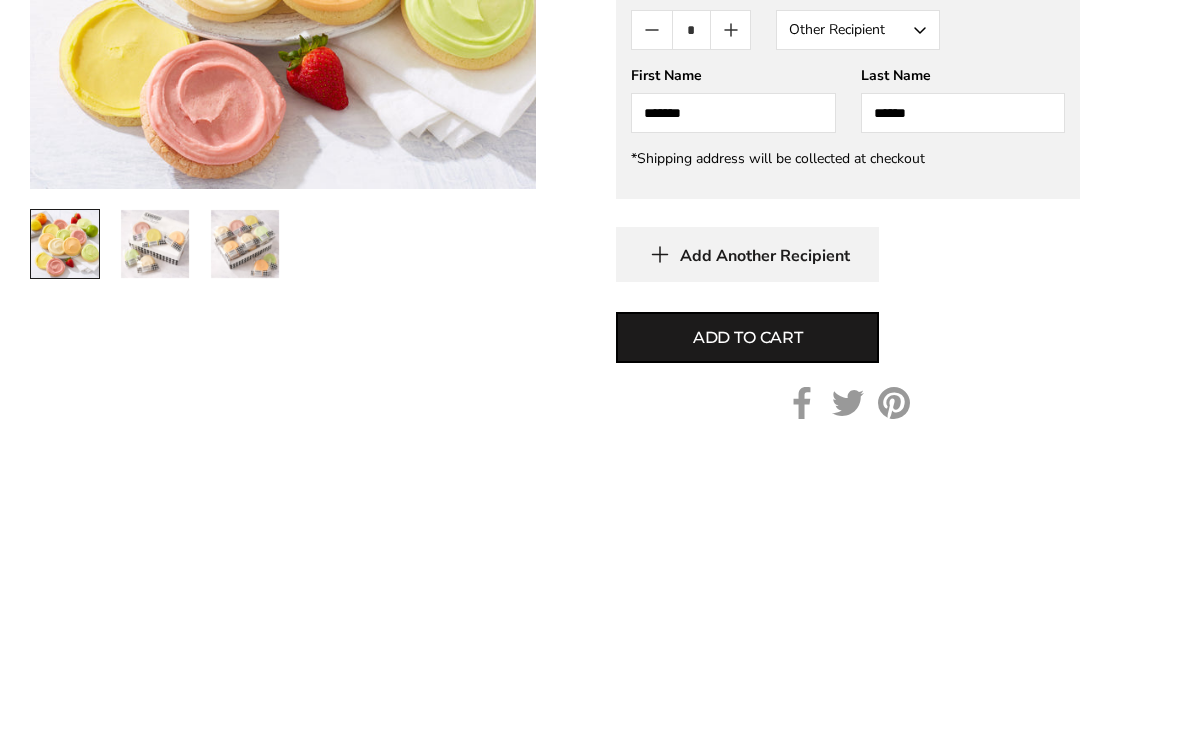 type on "******" 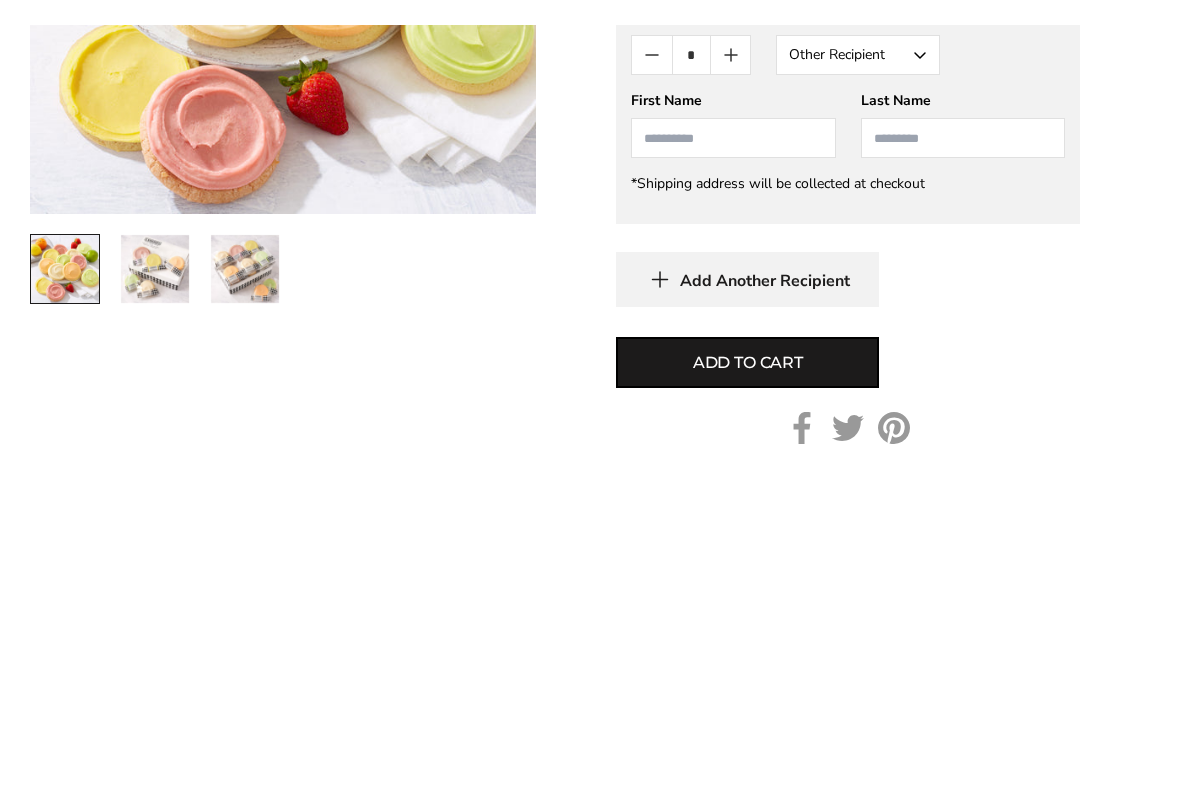 scroll, scrollTop: 1446, scrollLeft: 0, axis: vertical 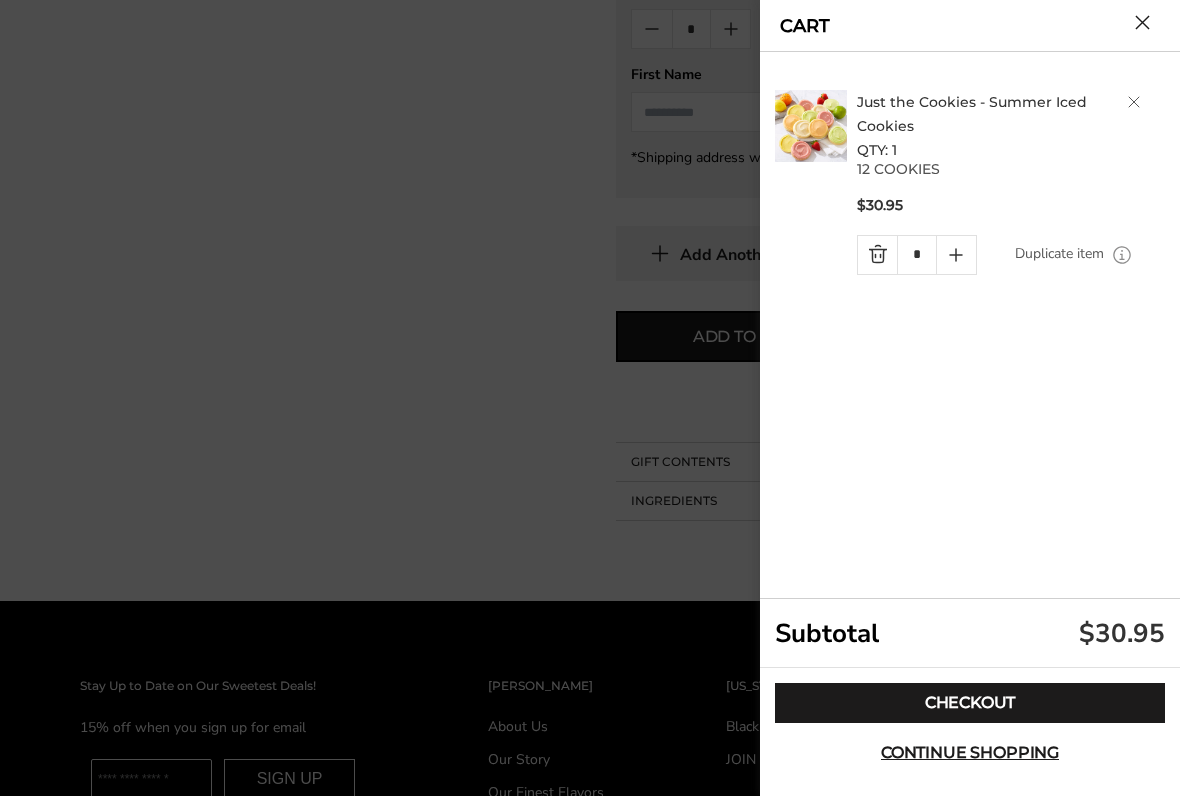 click on "Checkout" at bounding box center [970, 703] 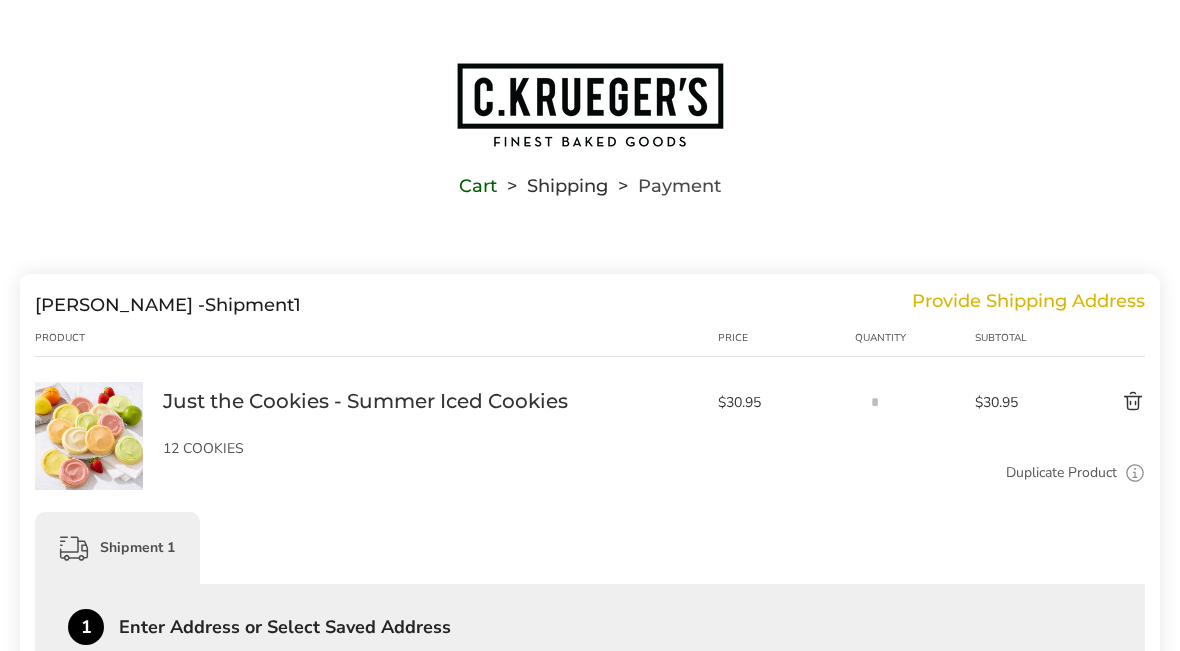scroll, scrollTop: 0, scrollLeft: 0, axis: both 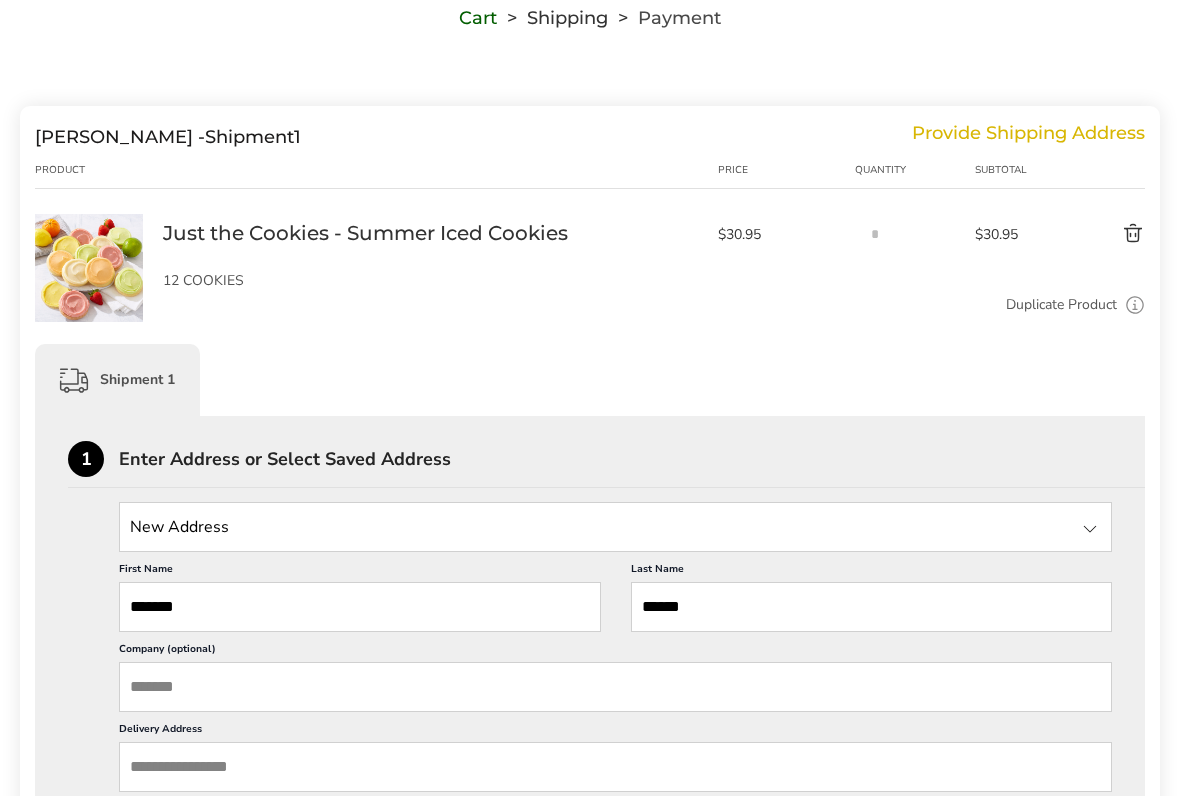 click on "Enter Address or Select Saved Address" at bounding box center [632, 460] 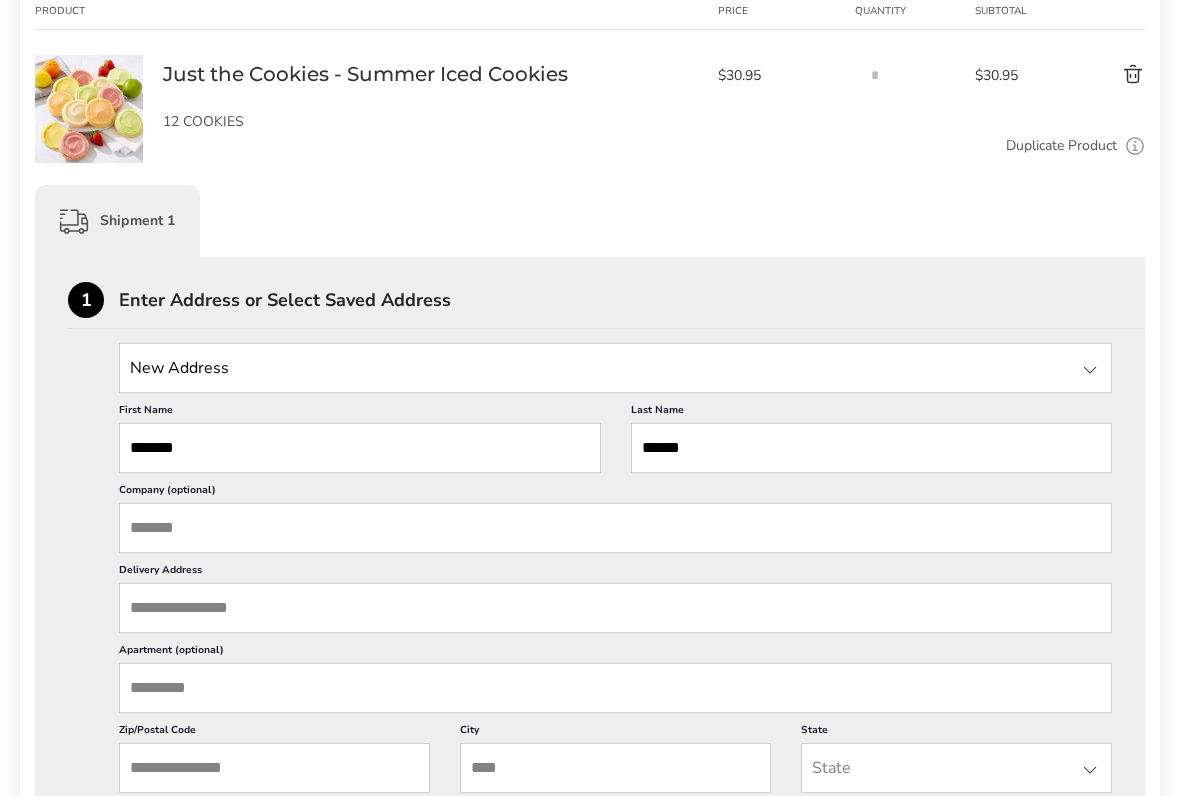 scroll, scrollTop: 327, scrollLeft: 0, axis: vertical 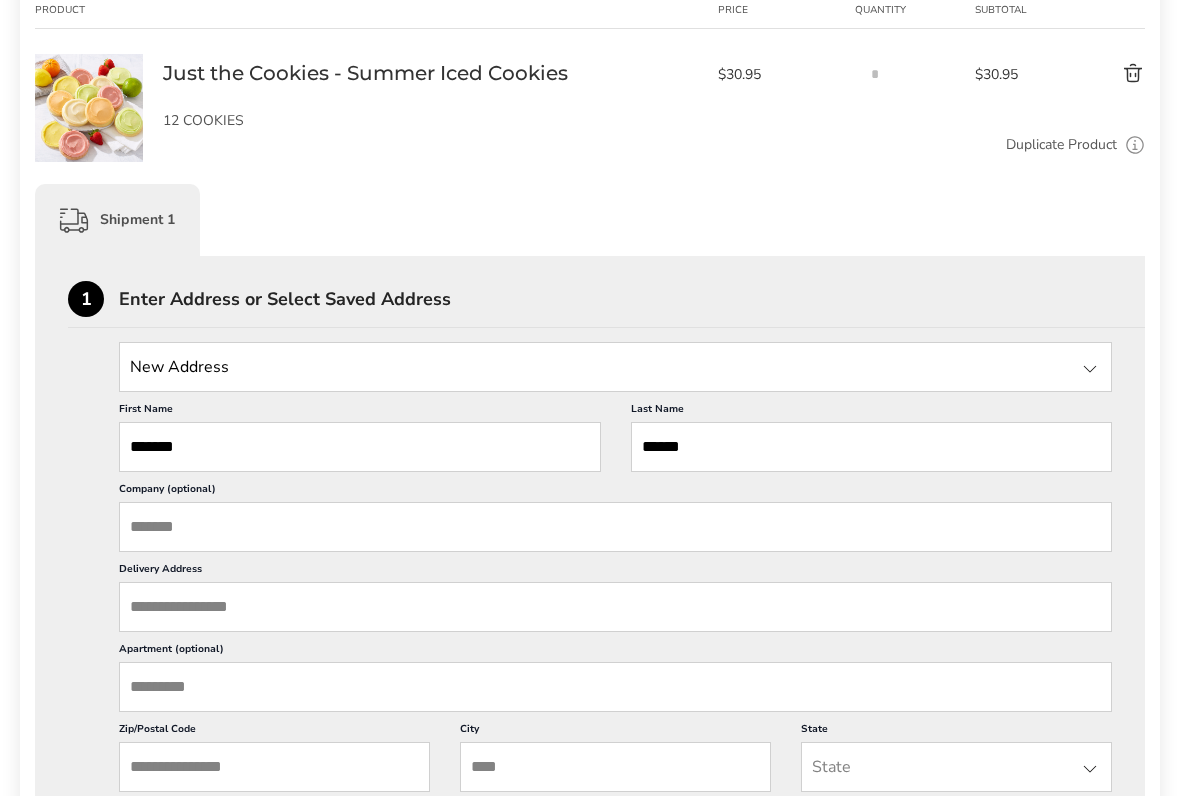 click on "Enter Address or Select Saved Address" at bounding box center (632, 300) 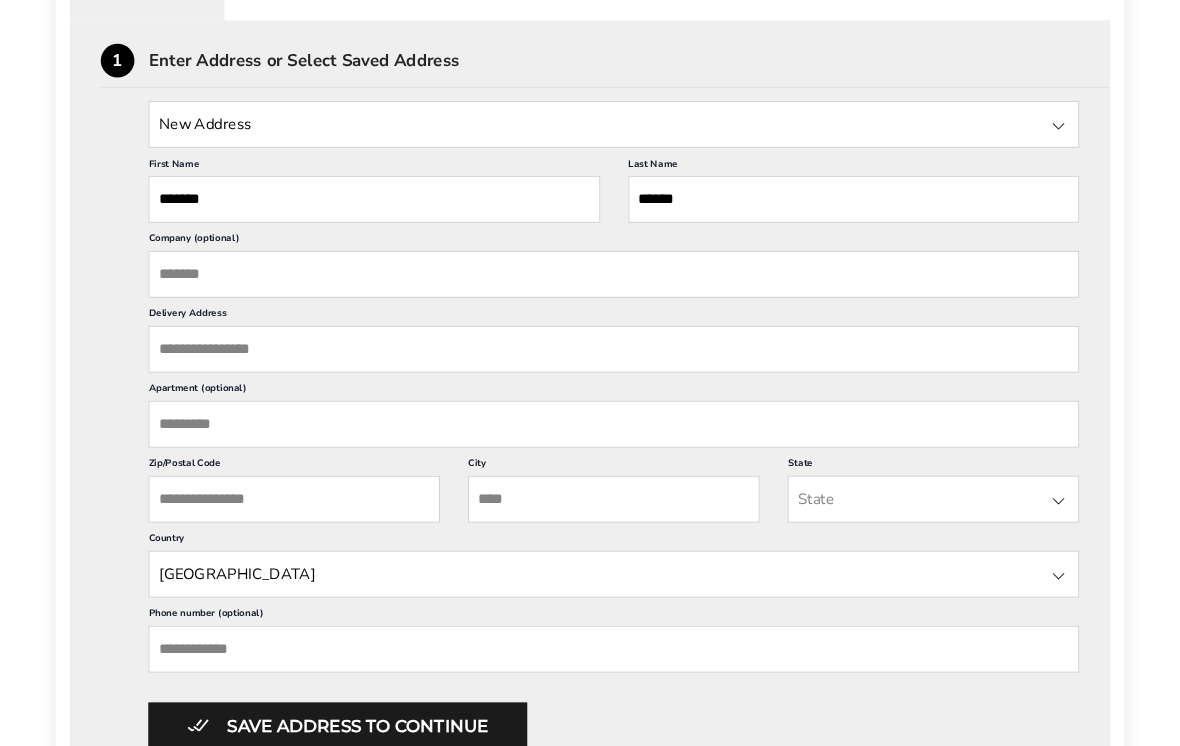 scroll, scrollTop: 563, scrollLeft: 0, axis: vertical 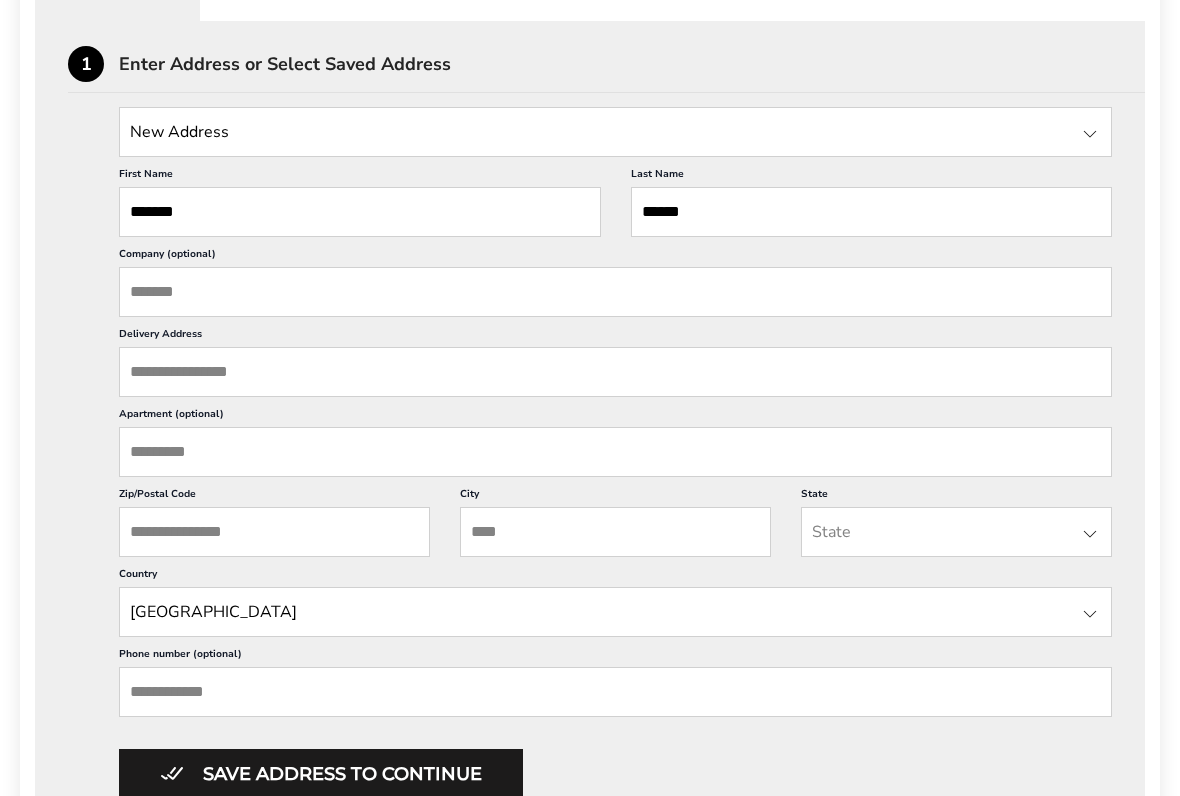 click on "Delivery Address" at bounding box center (615, 372) 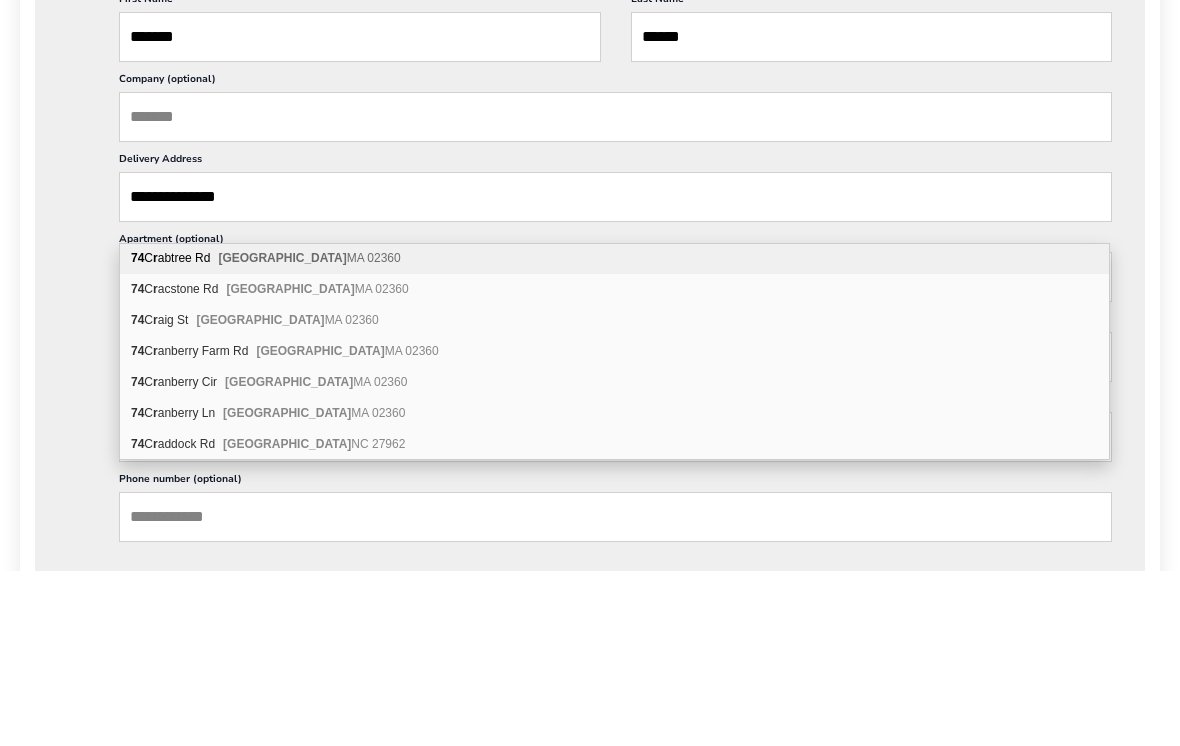 scroll, scrollTop: 1, scrollLeft: 0, axis: vertical 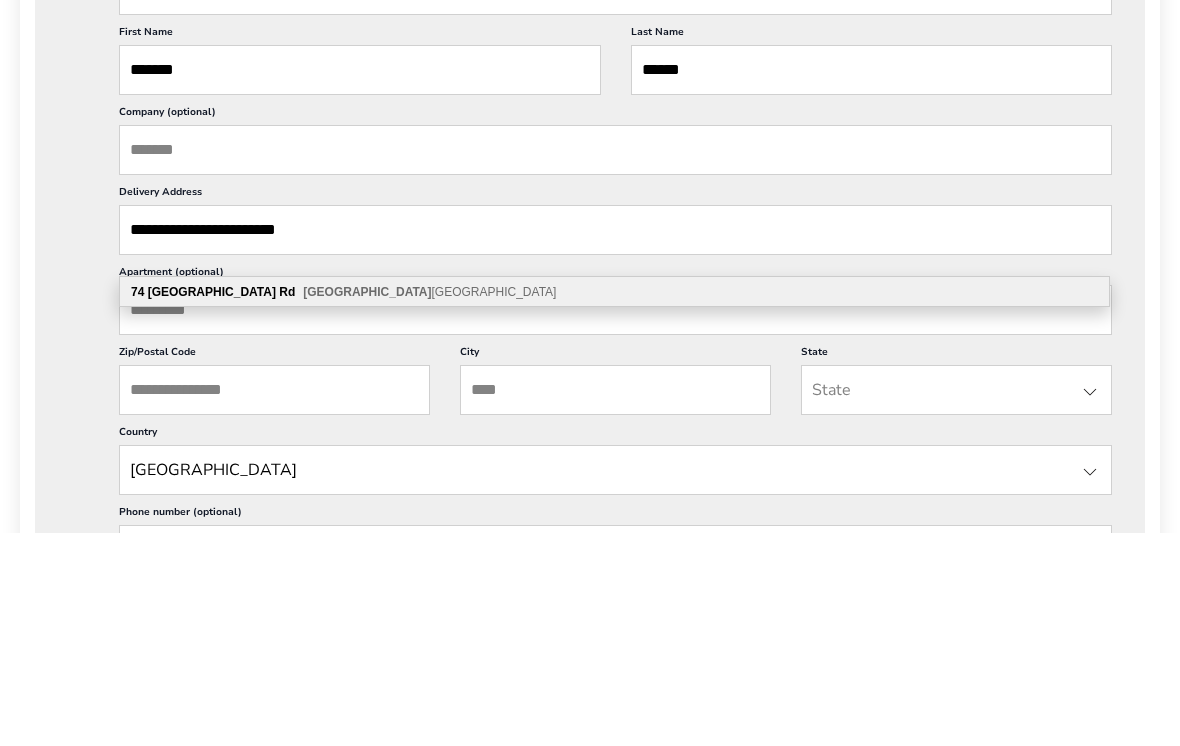 click on "Plymouth" at bounding box center (212, 505) 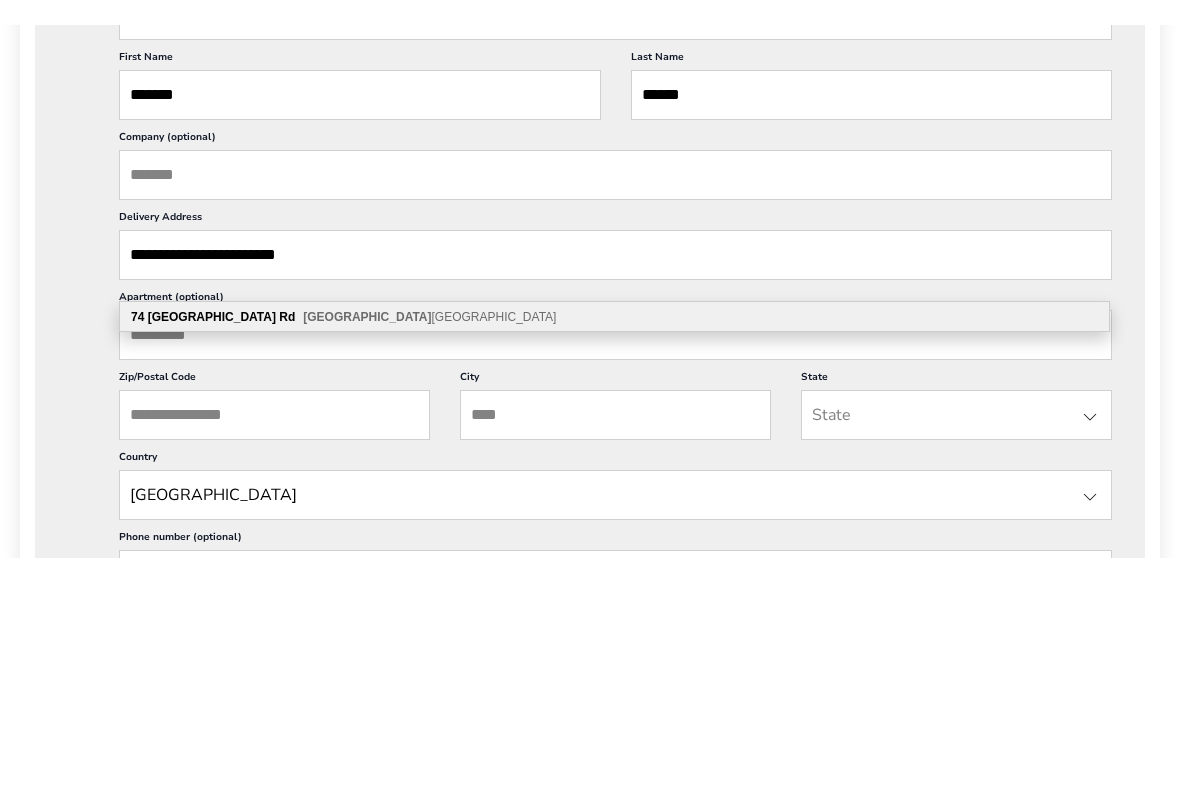 scroll, scrollTop: 705, scrollLeft: 0, axis: vertical 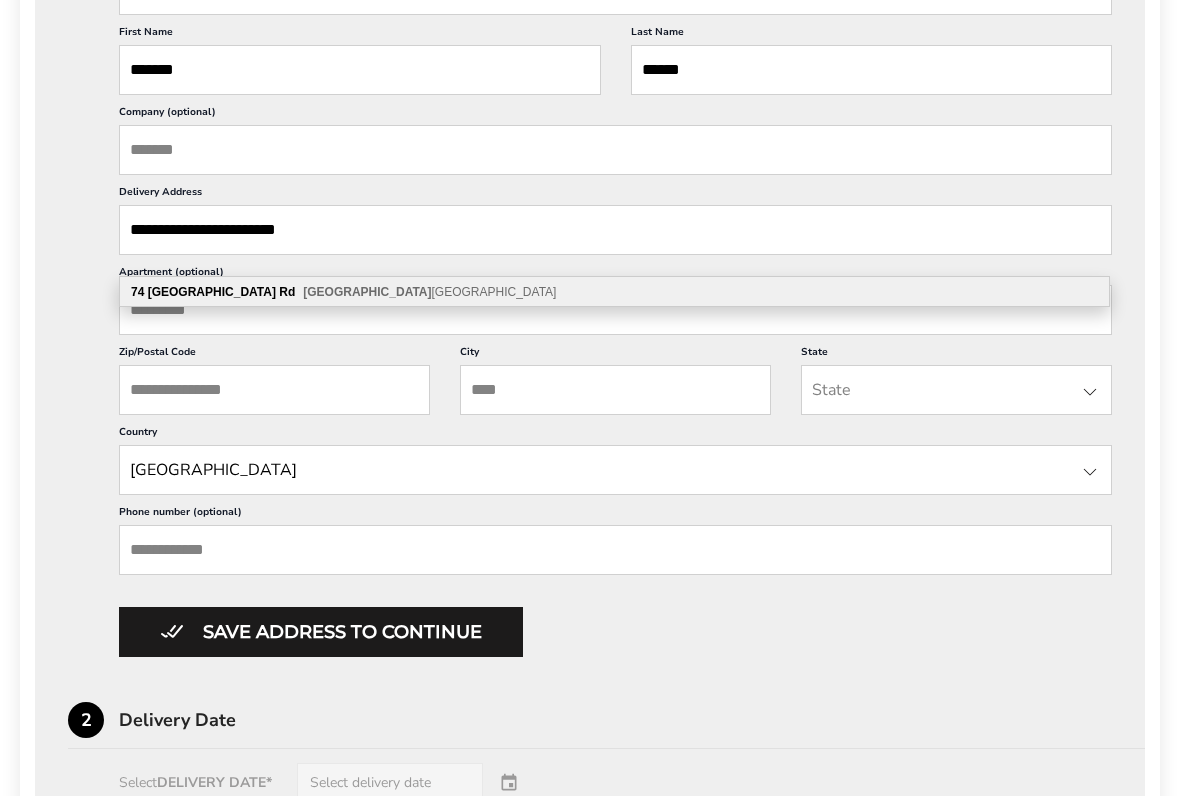 type on "**********" 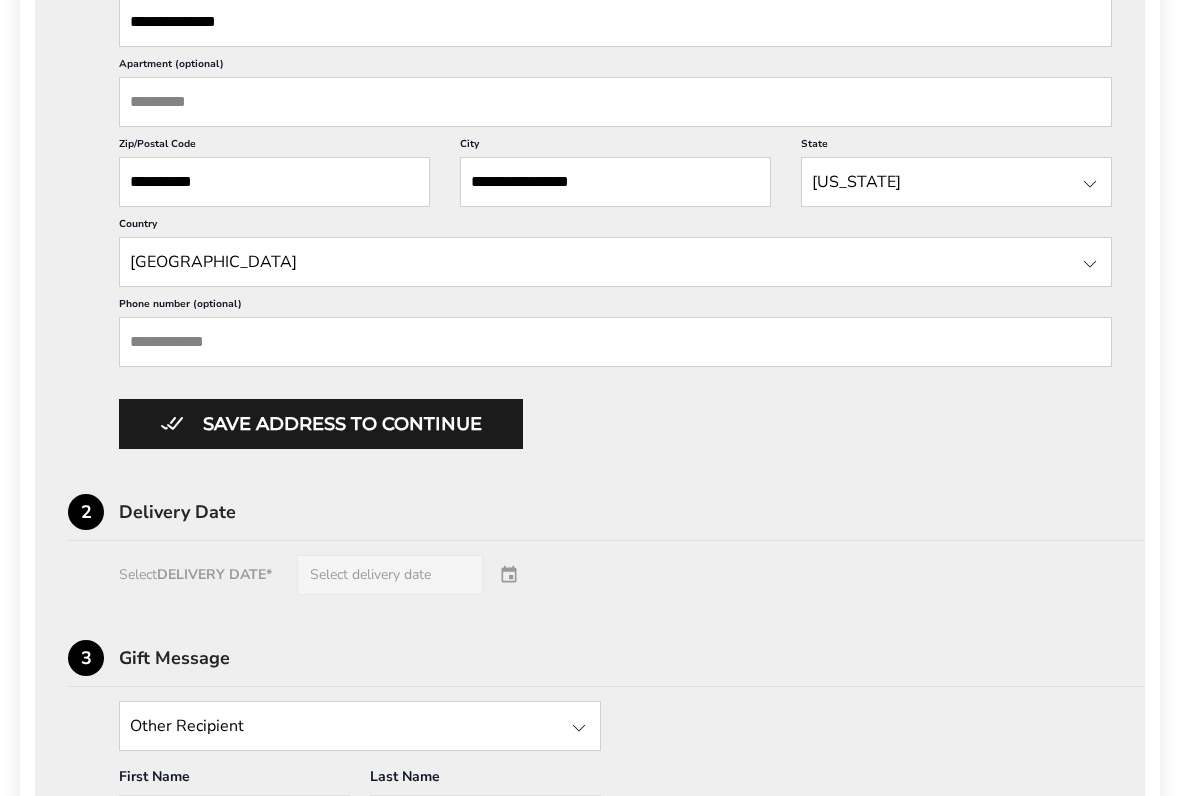 click on "Save address to continue" at bounding box center (321, 425) 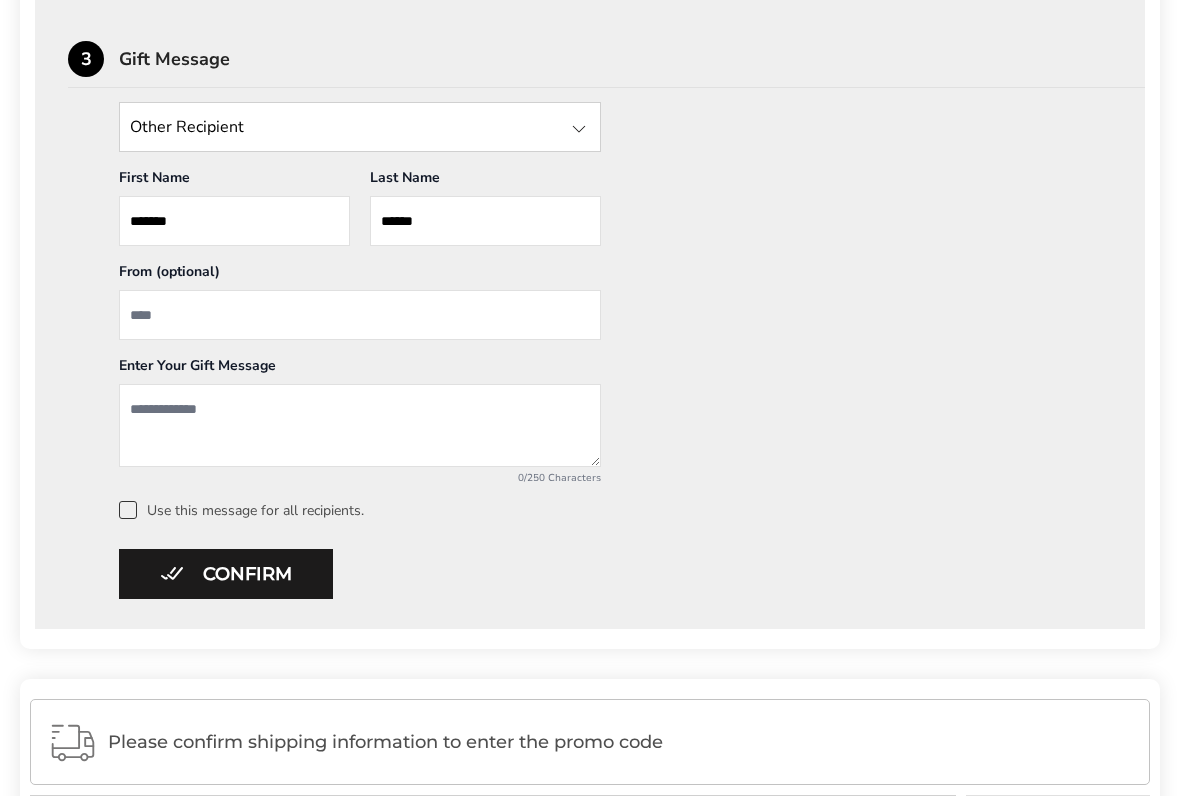 click at bounding box center [360, 425] 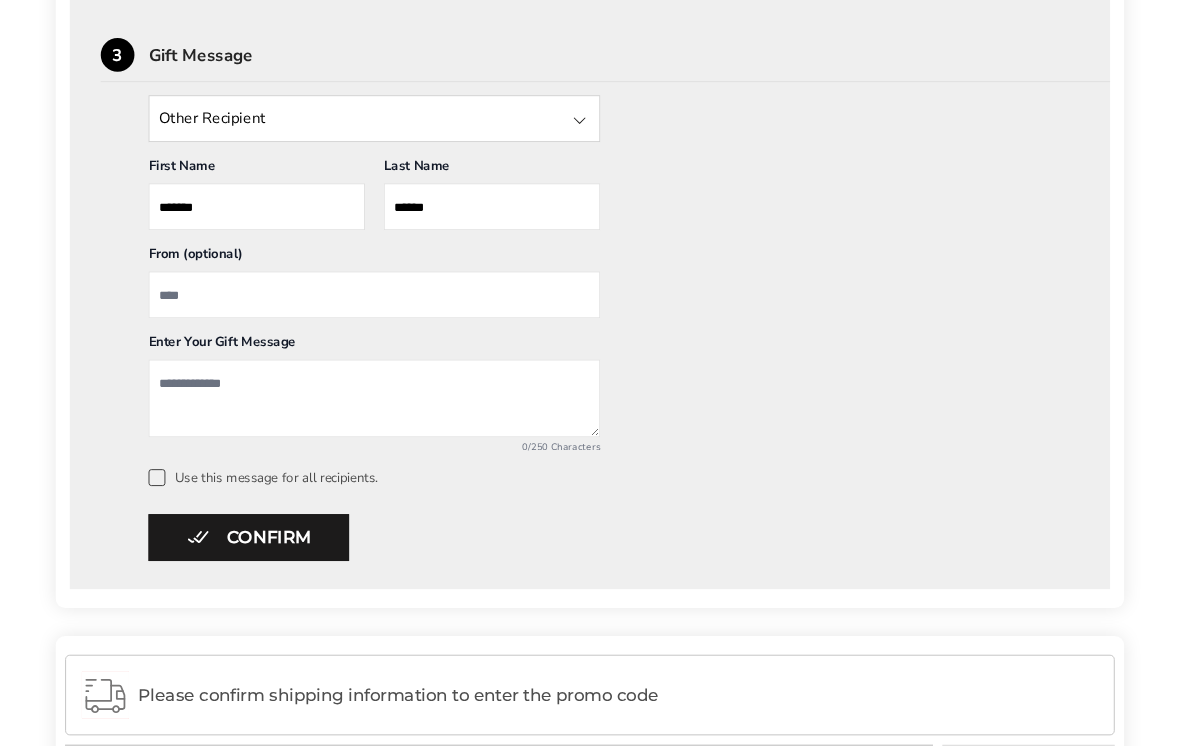 scroll, scrollTop: 912, scrollLeft: 0, axis: vertical 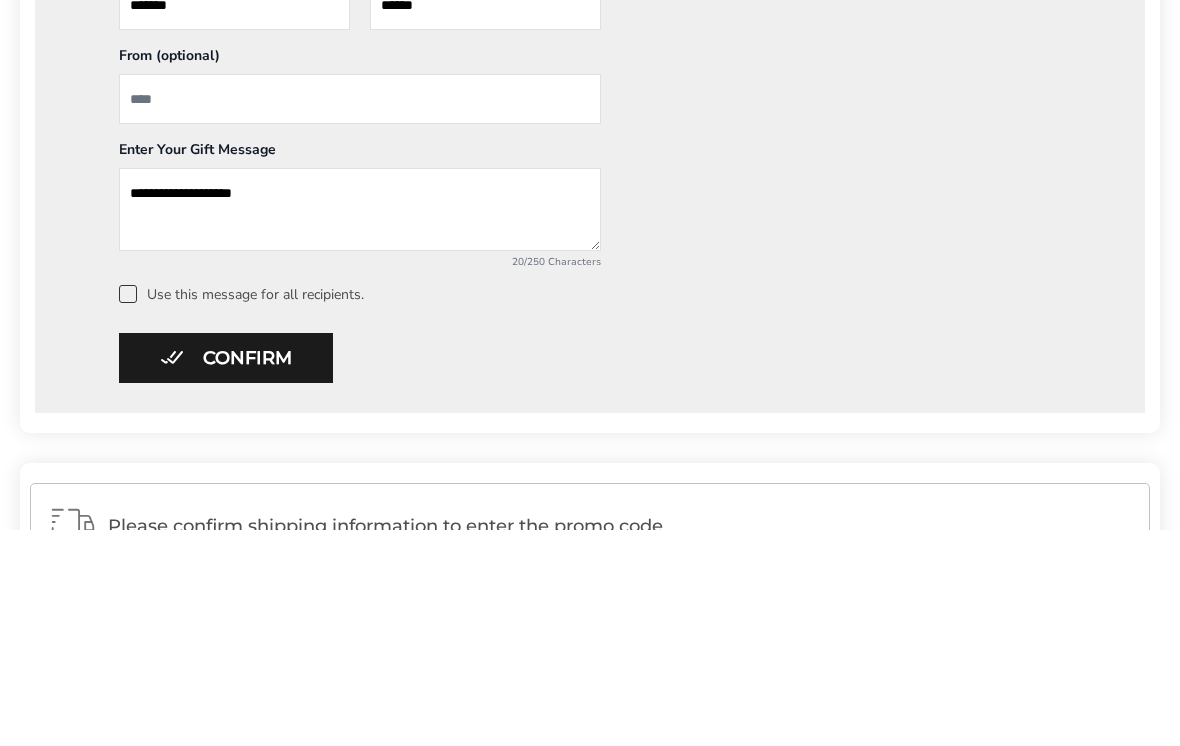 type on "**********" 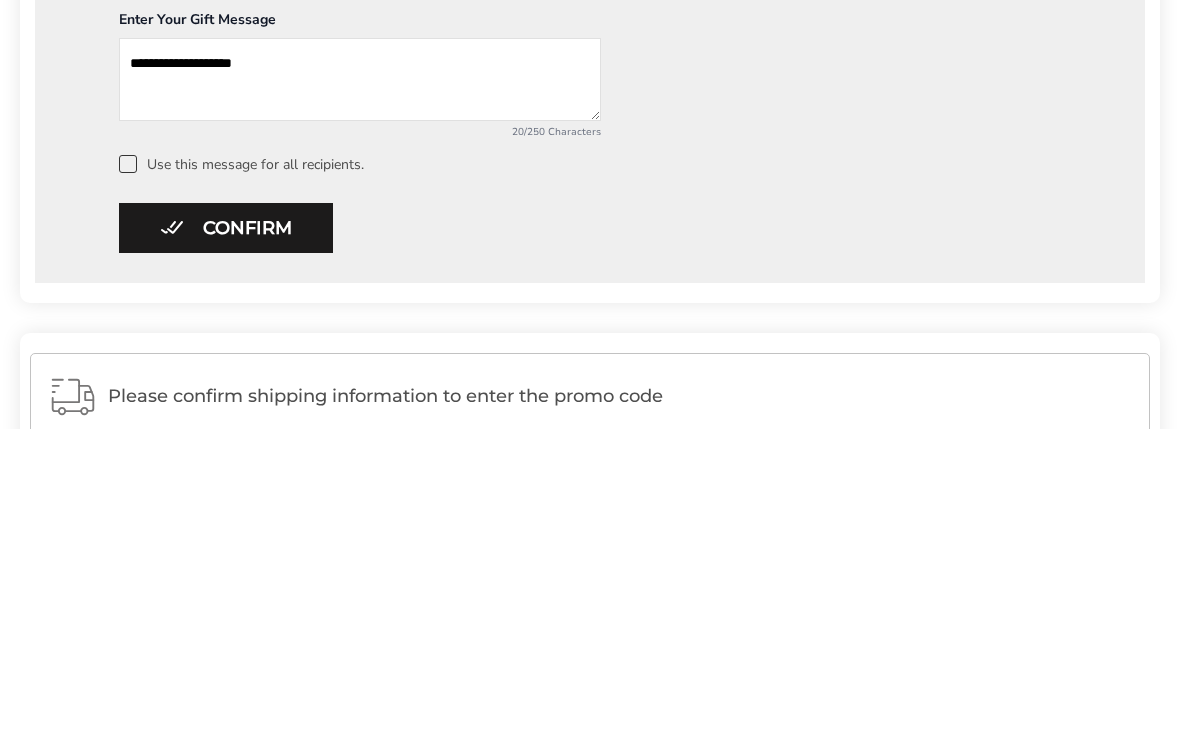 scroll, scrollTop: 943, scrollLeft: 0, axis: vertical 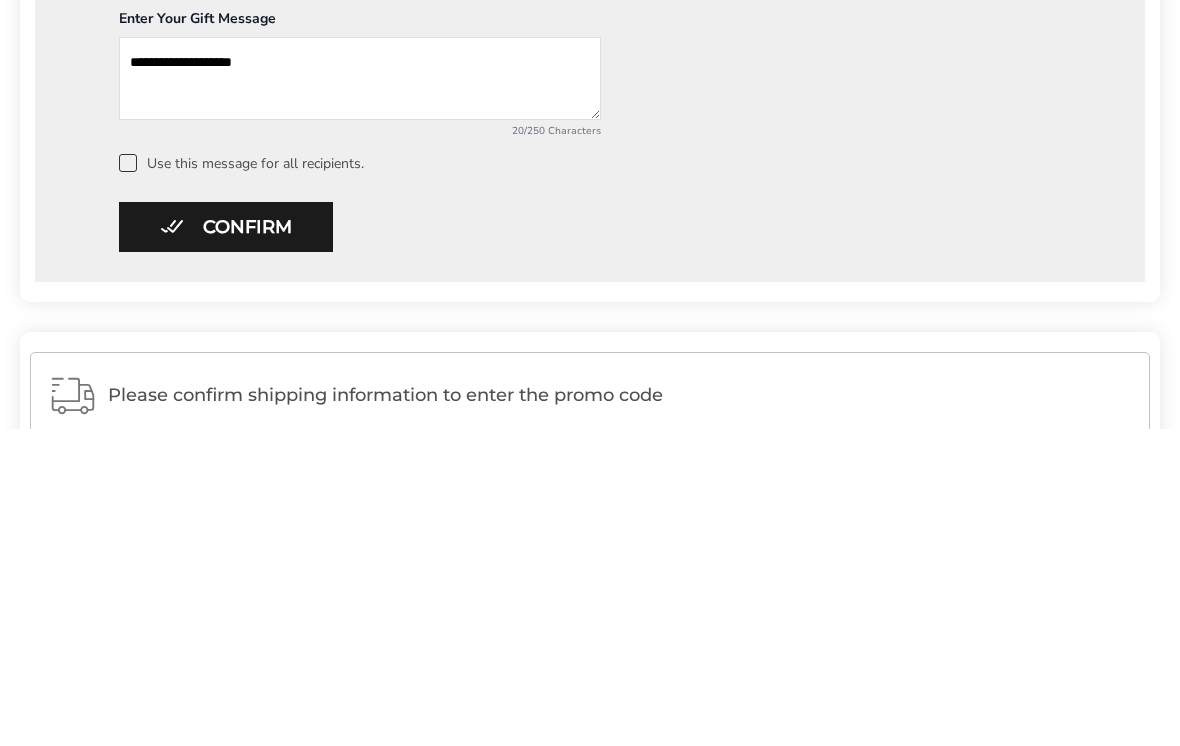 type on "******" 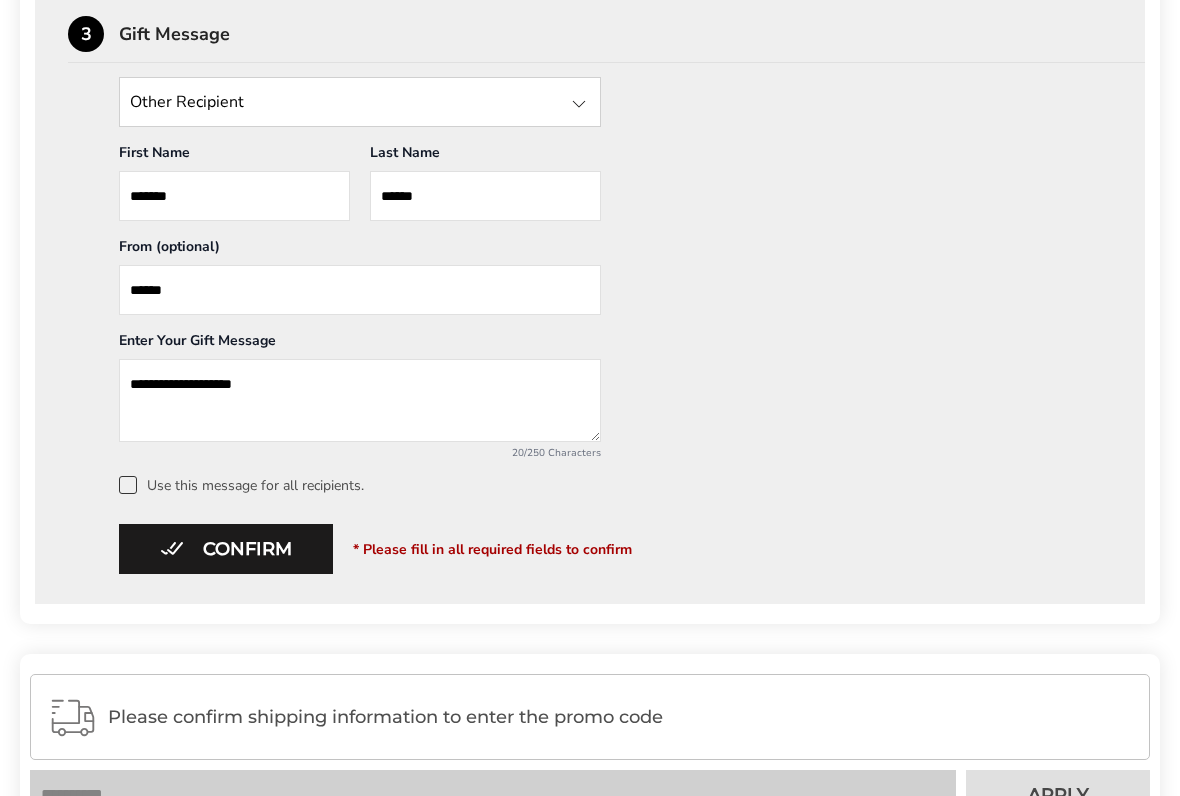 scroll, scrollTop: 938, scrollLeft: 0, axis: vertical 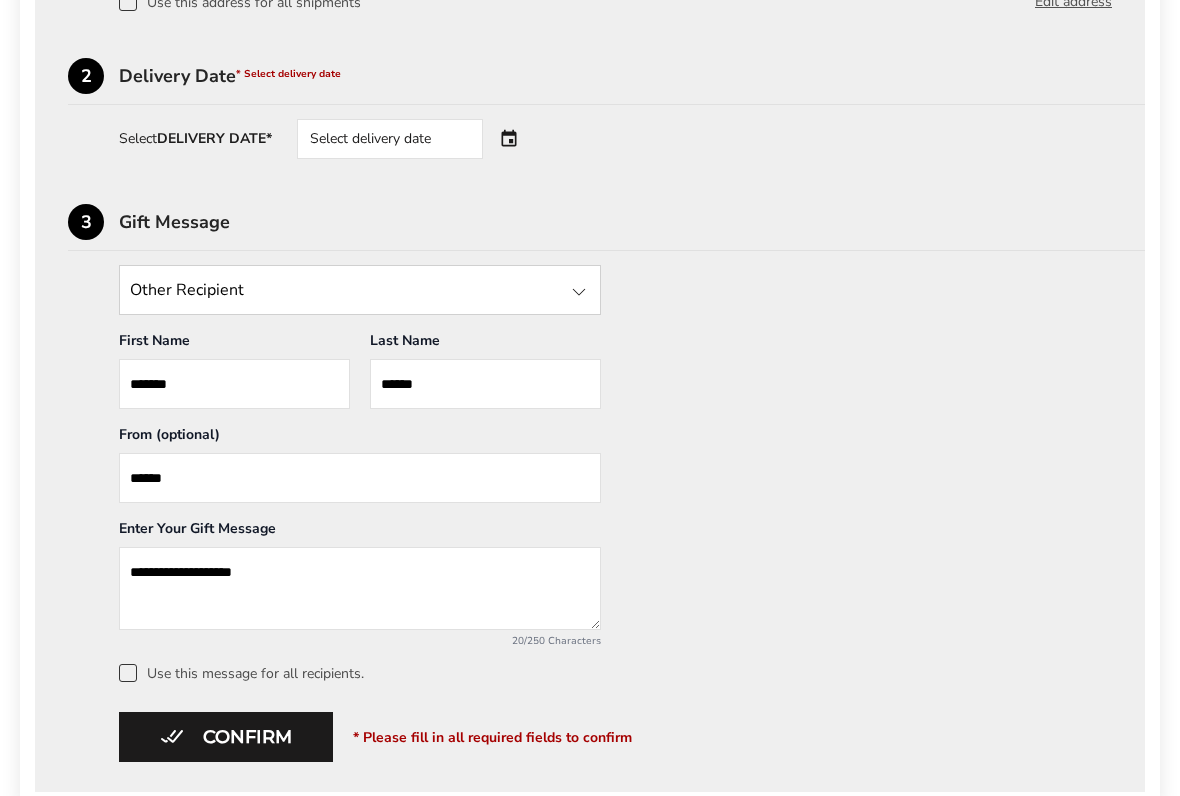 click on "Select delivery date" at bounding box center [390, 140] 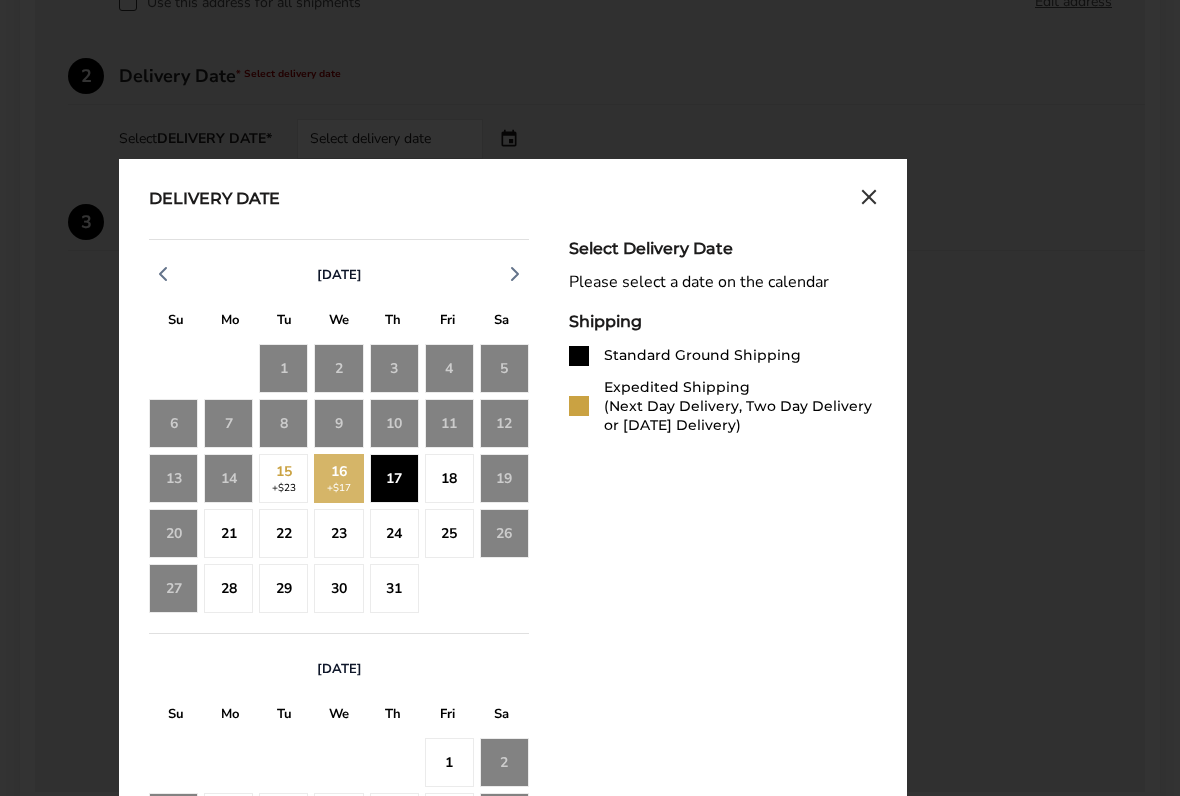 click on "17" 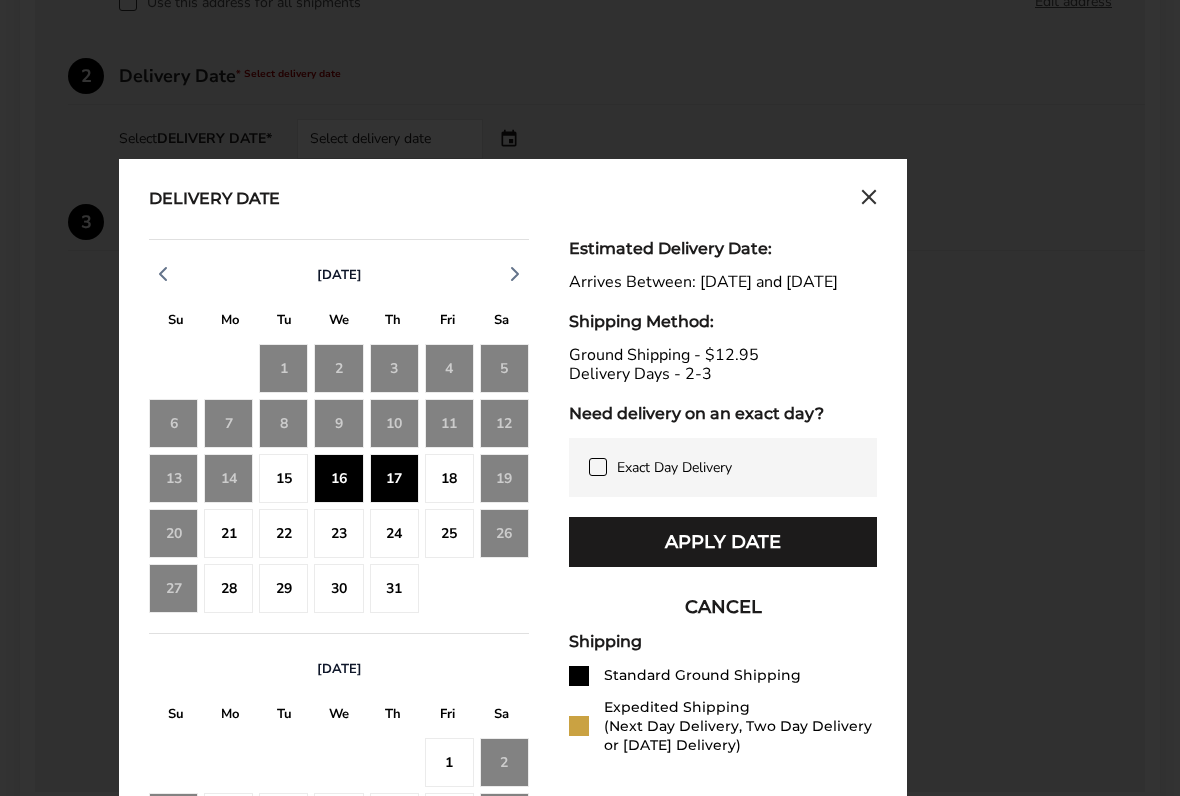 click on "Apply Date" at bounding box center [723, 542] 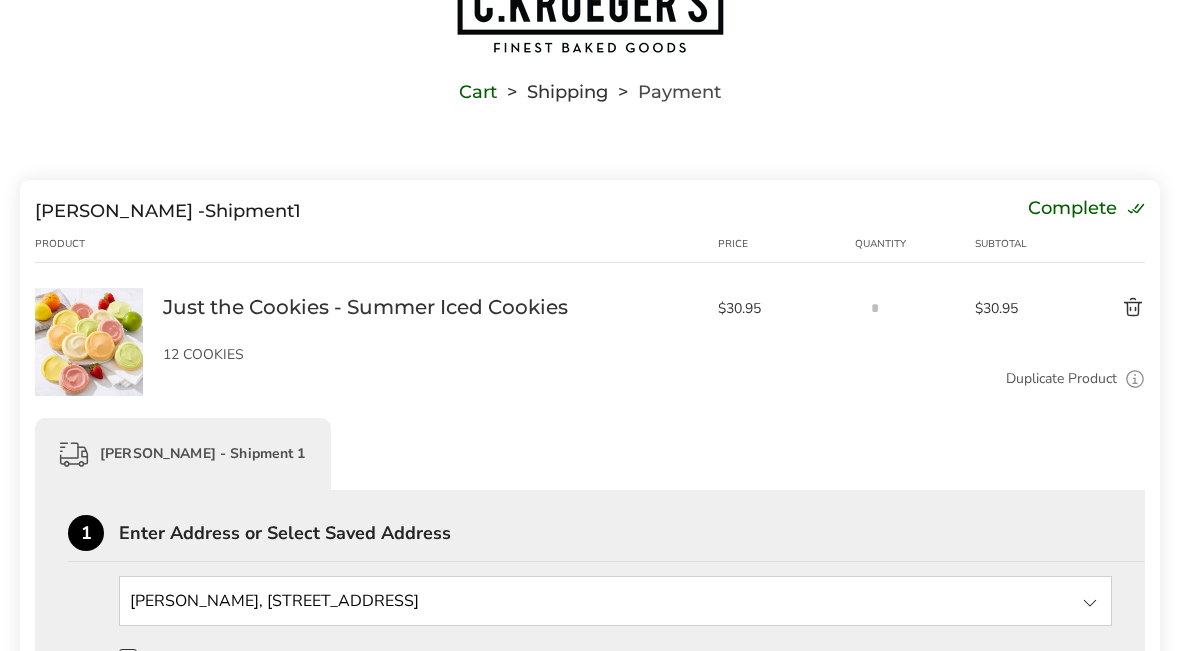 scroll, scrollTop: 0, scrollLeft: 0, axis: both 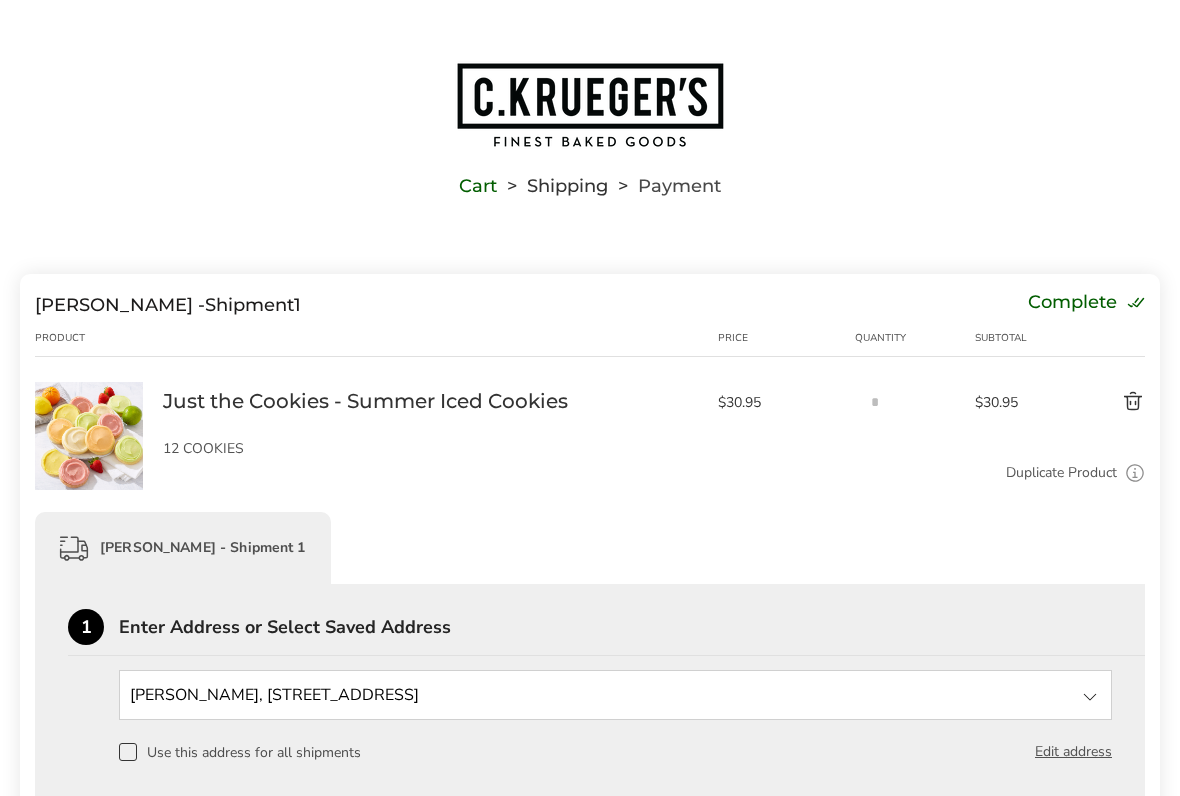 click on "Cart  Shipping  Payment" at bounding box center (590, 122) 